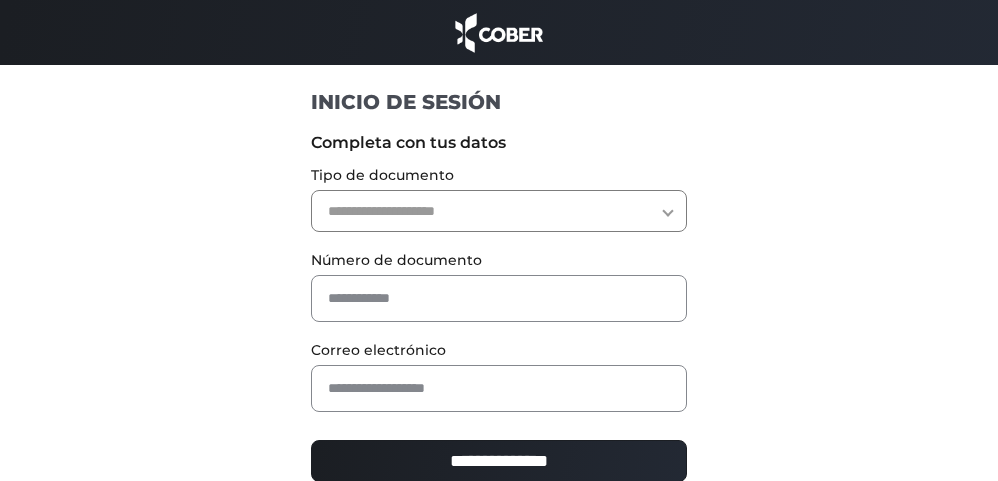 scroll, scrollTop: 0, scrollLeft: 0, axis: both 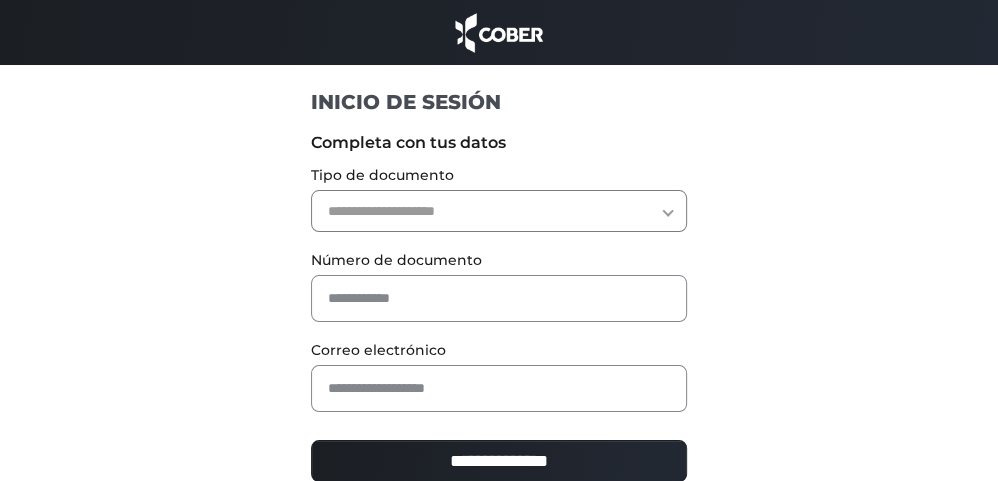 click on "**********" at bounding box center (499, 211) 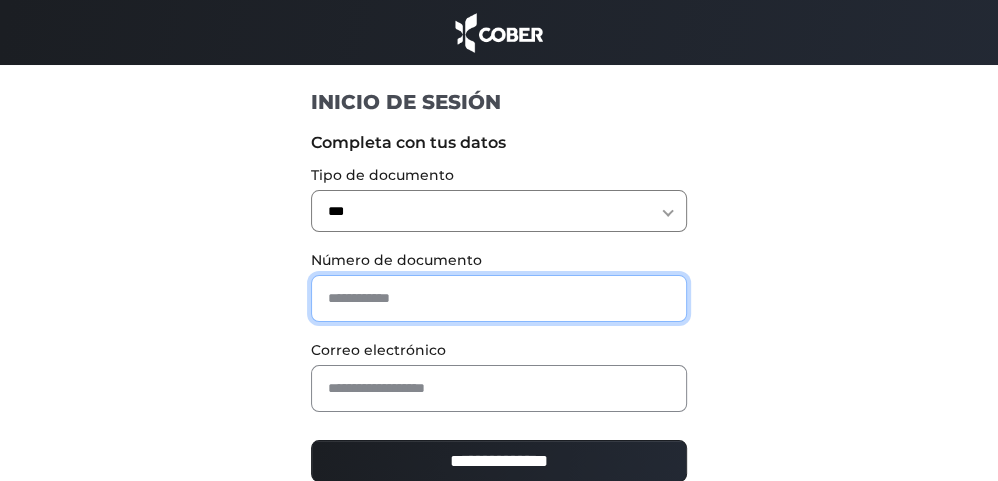 click at bounding box center [499, 298] 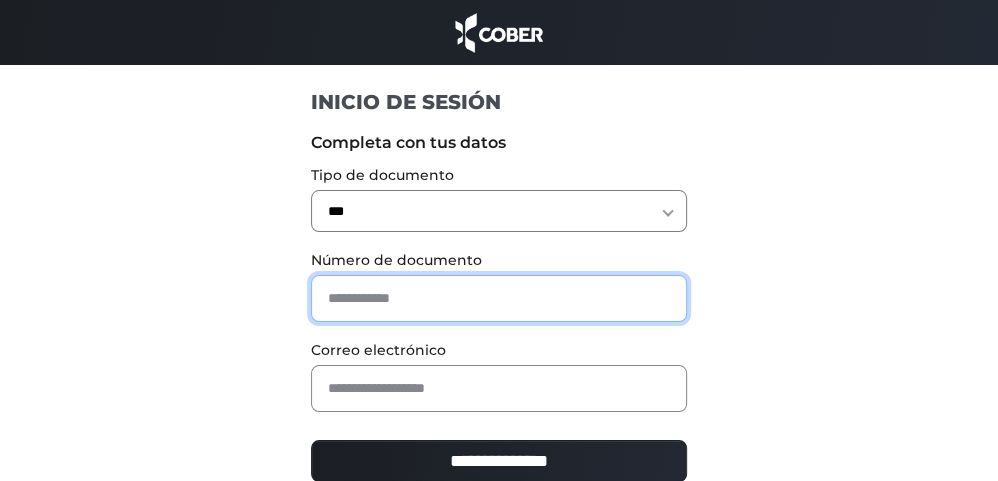 type on "********" 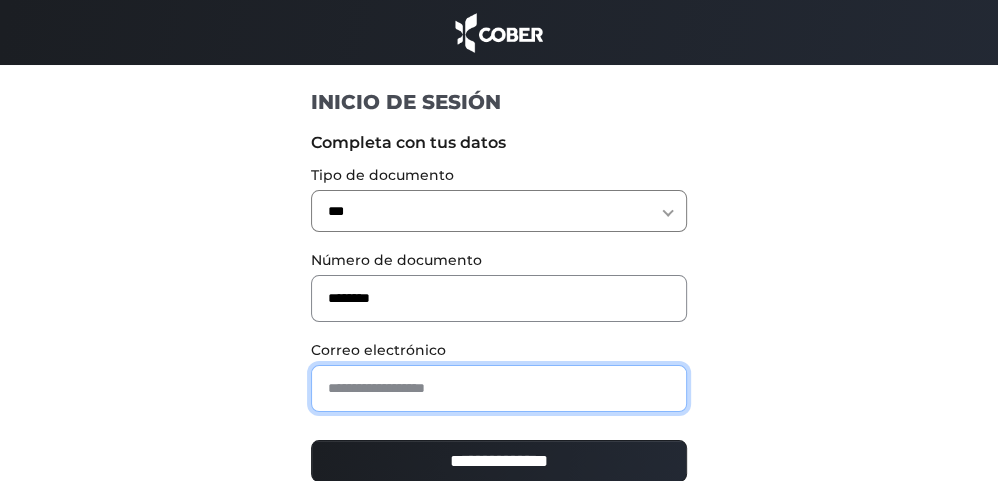 click at bounding box center [499, 388] 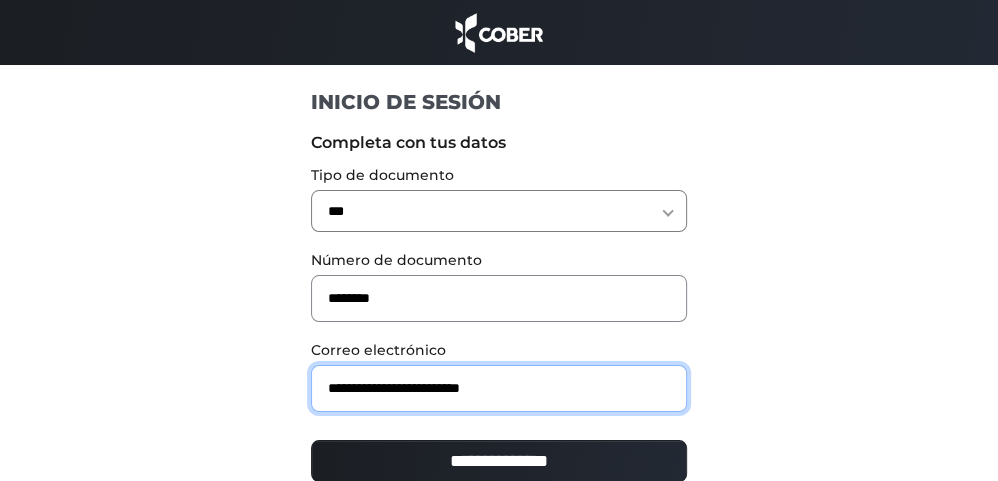 drag, startPoint x: 473, startPoint y: 390, endPoint x: 449, endPoint y: 392, distance: 24.083189 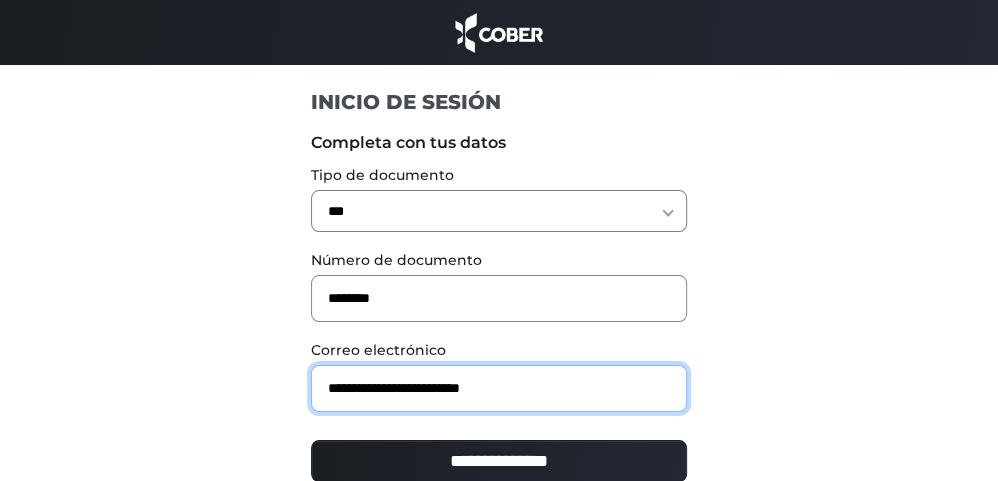 click on "**********" at bounding box center (499, 388) 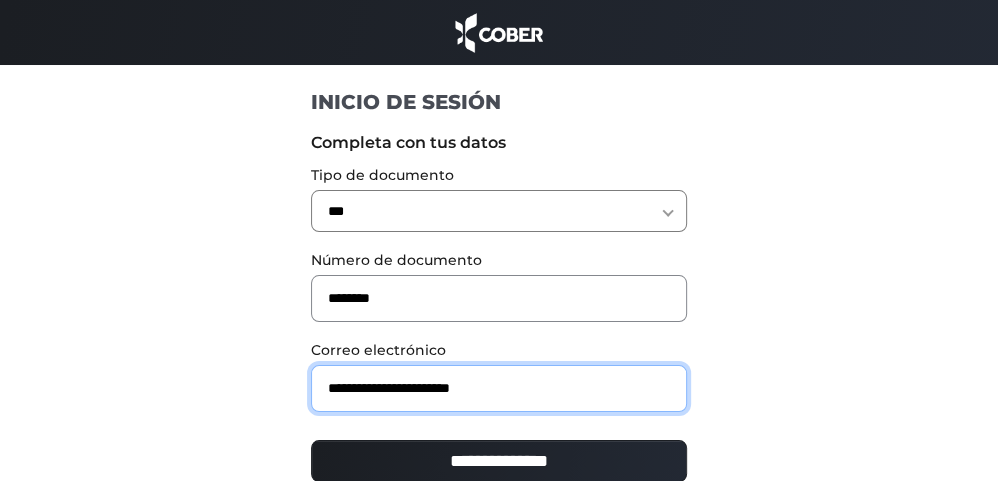 type on "**********" 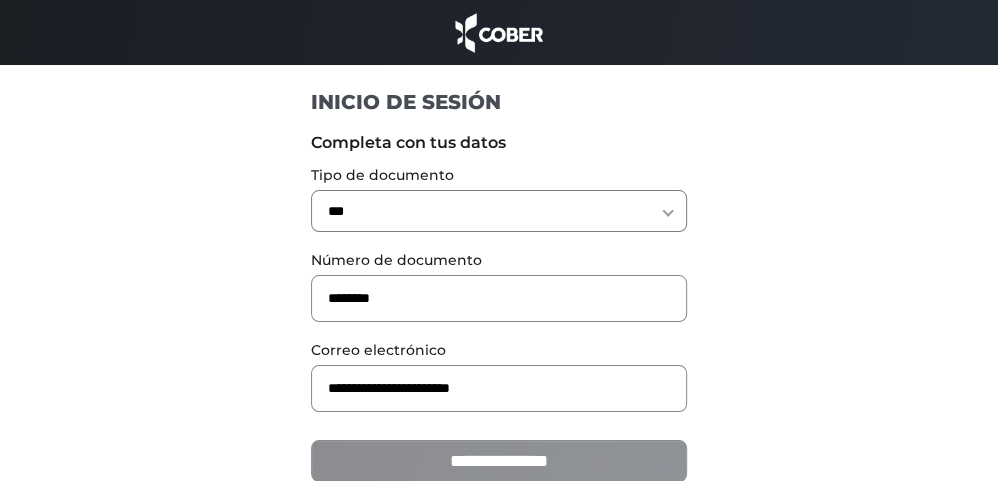 click on "**********" at bounding box center [499, 461] 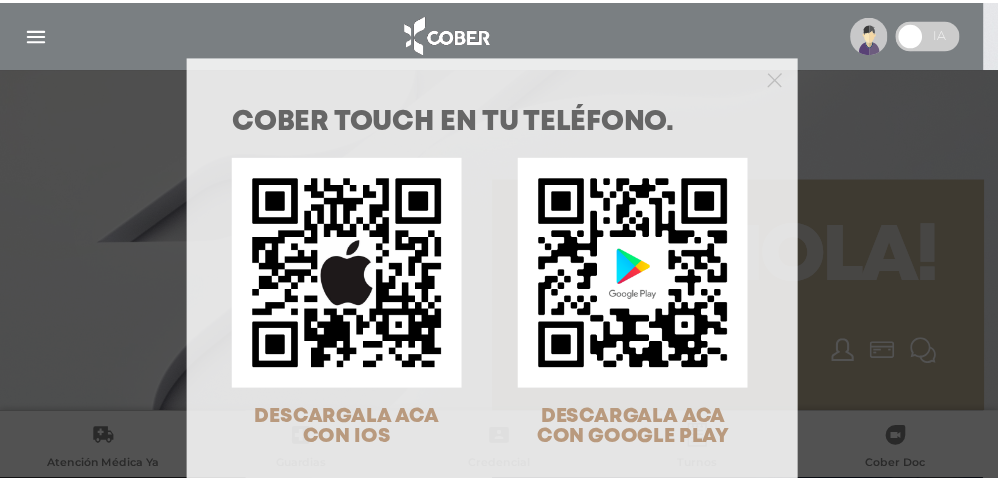 scroll, scrollTop: 0, scrollLeft: 0, axis: both 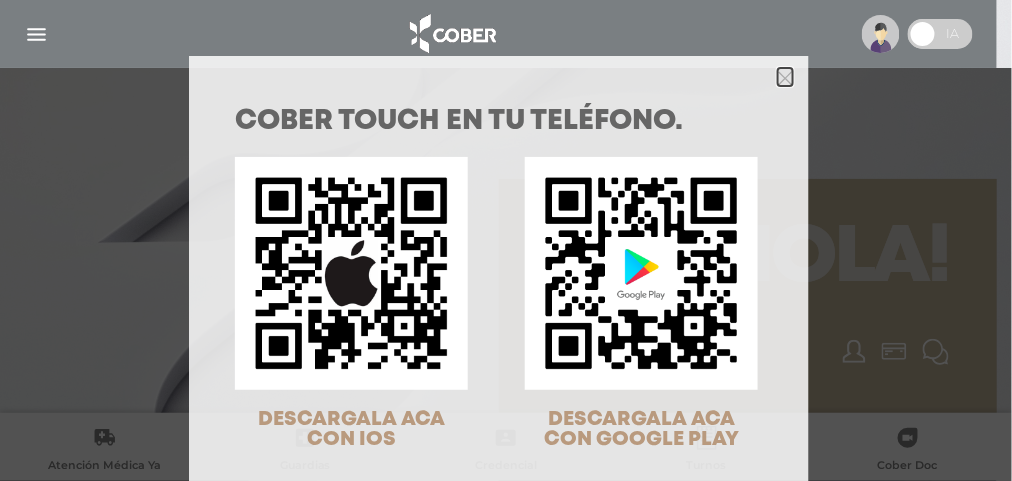 click 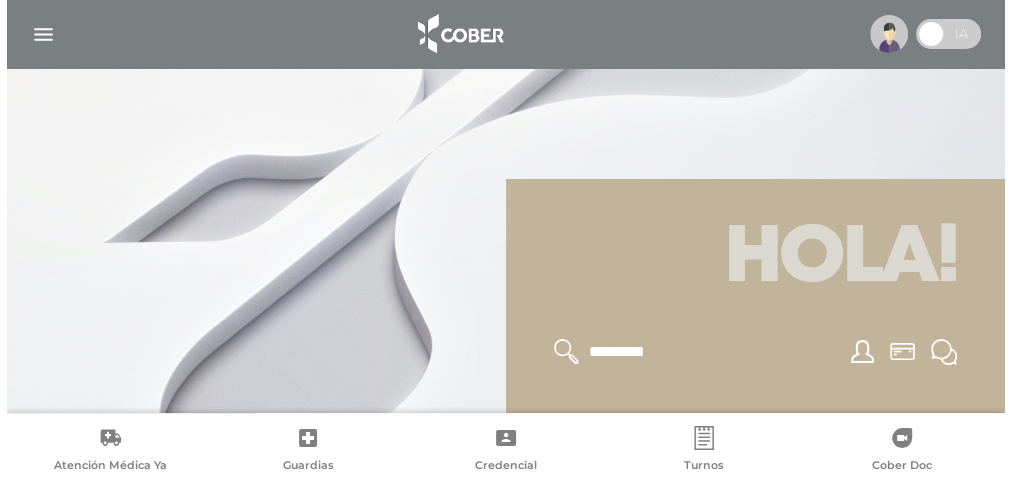 scroll, scrollTop: 100, scrollLeft: 0, axis: vertical 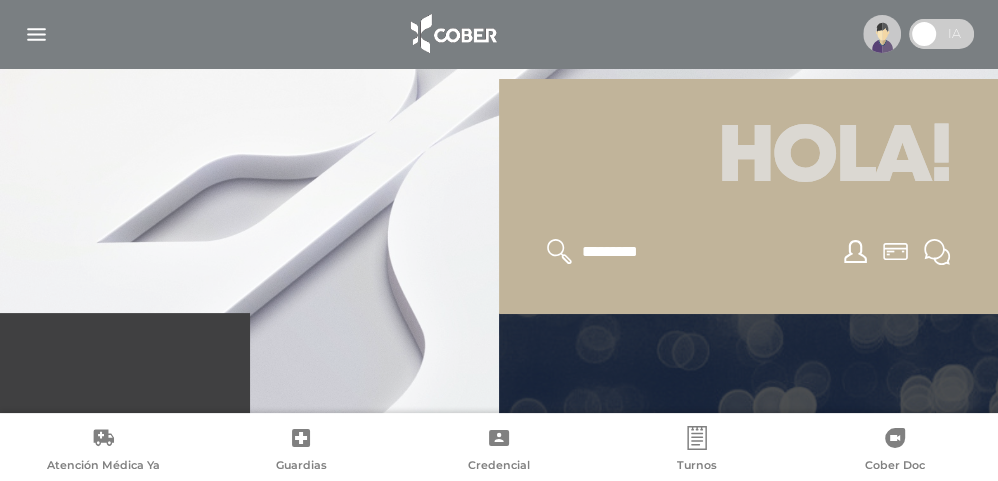 click at bounding box center (36, 34) 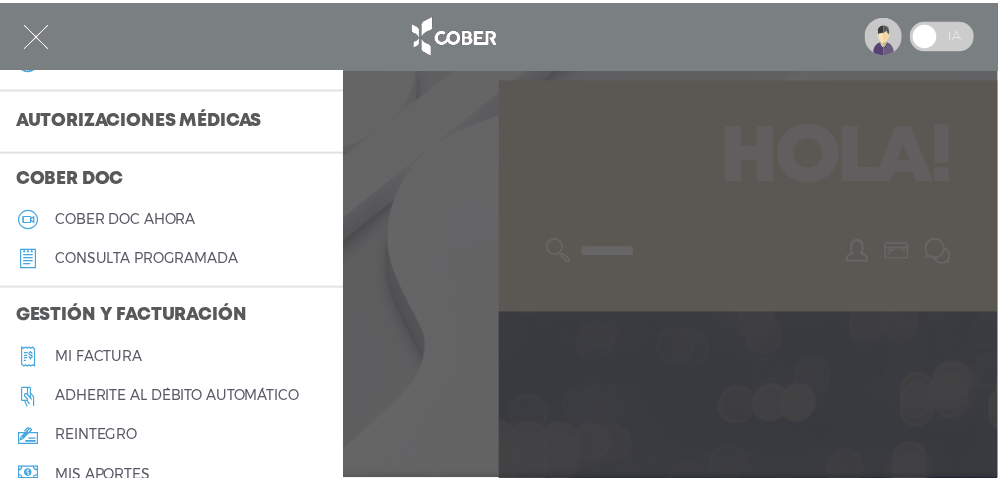 scroll, scrollTop: 500, scrollLeft: 0, axis: vertical 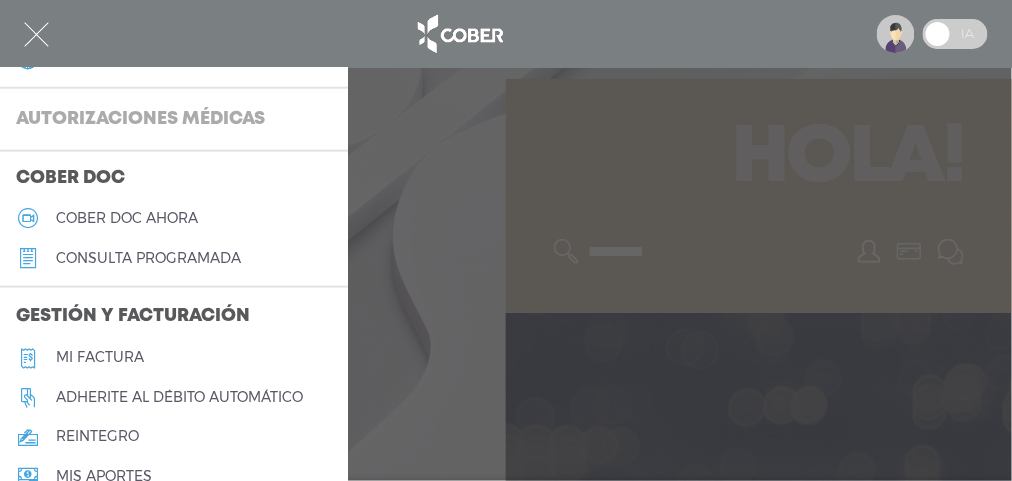 click on "Autorizaciones médicas" at bounding box center [140, 120] 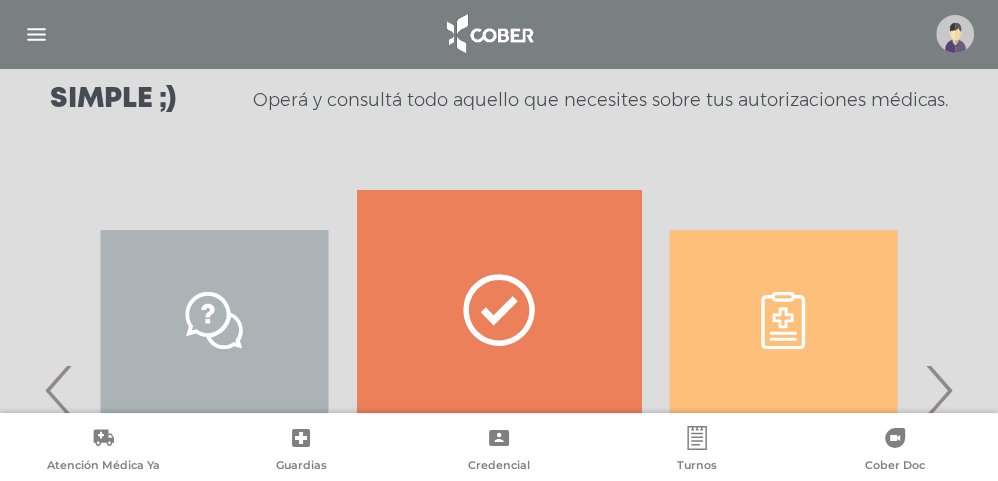 scroll, scrollTop: 300, scrollLeft: 0, axis: vertical 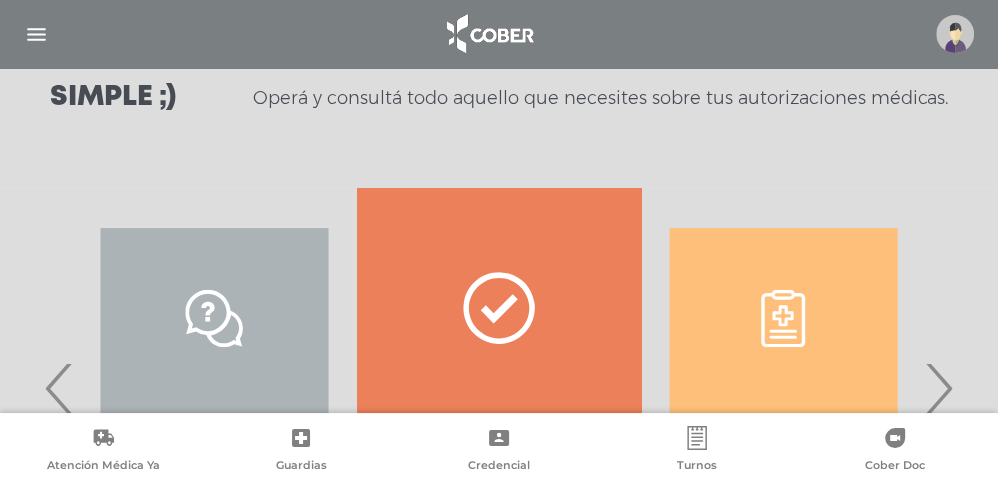 click on "›" at bounding box center (938, 388) 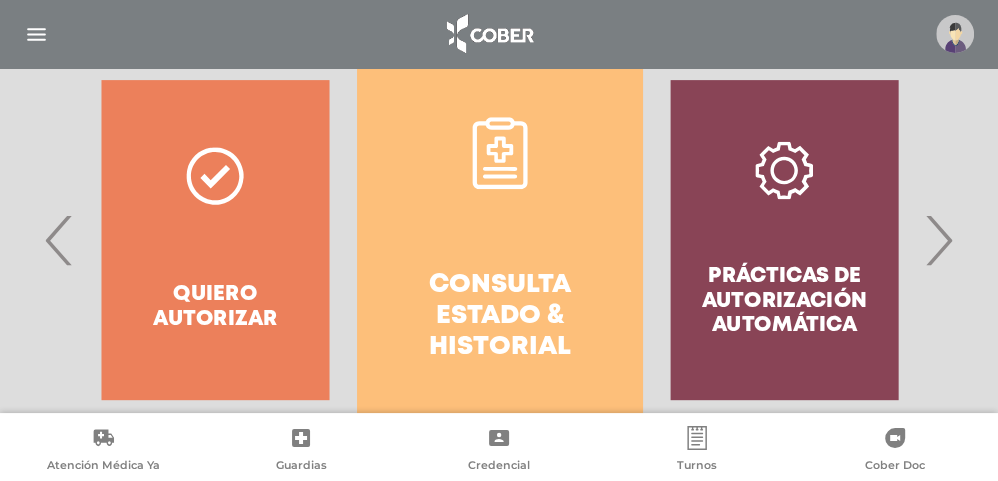 scroll, scrollTop: 465, scrollLeft: 0, axis: vertical 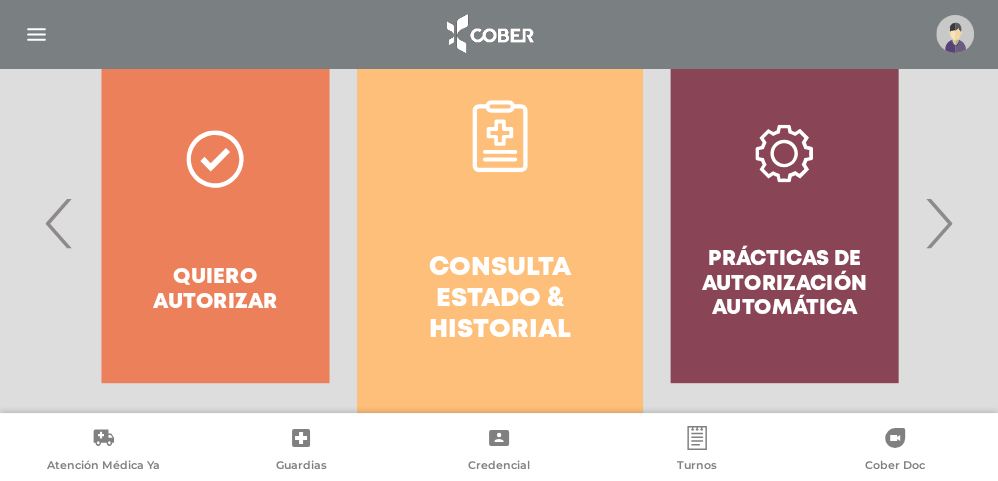 click on "Consulta estado & historial" at bounding box center [499, 223] 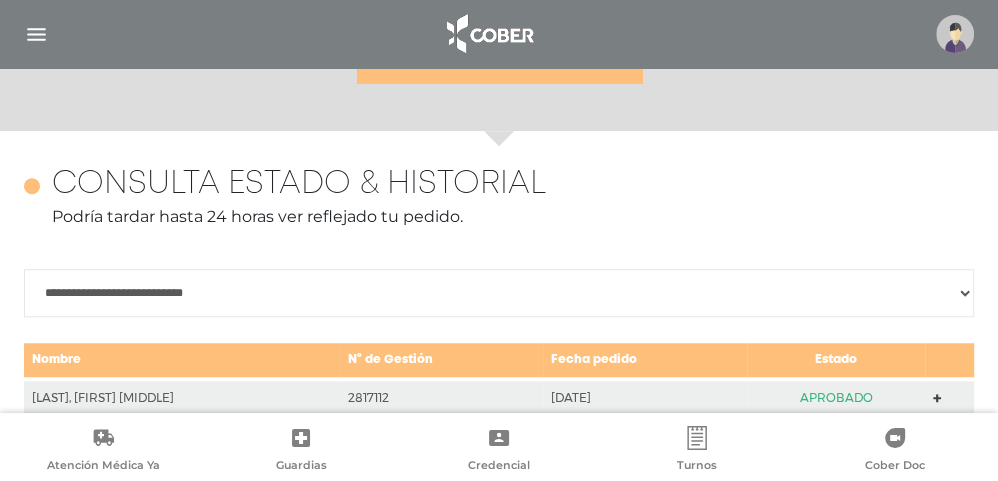 scroll, scrollTop: 888, scrollLeft: 0, axis: vertical 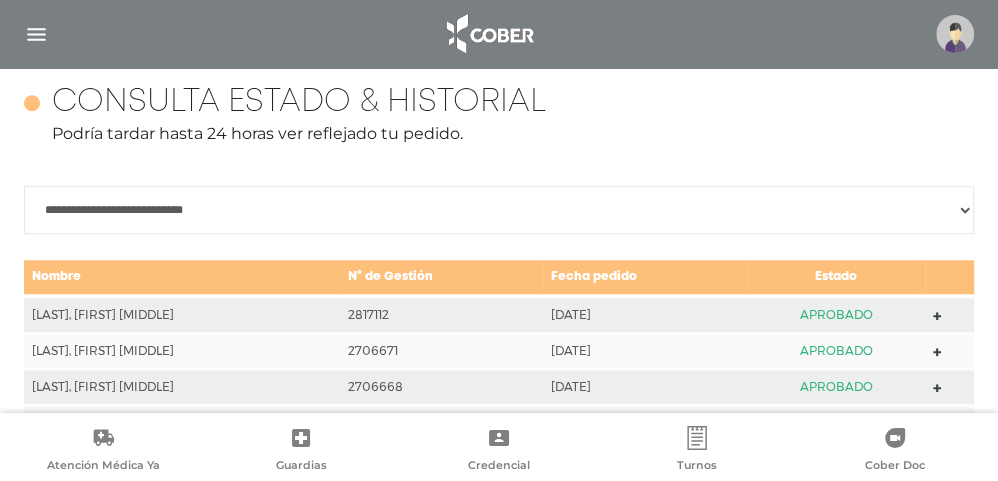 click on "**********" at bounding box center [499, 210] 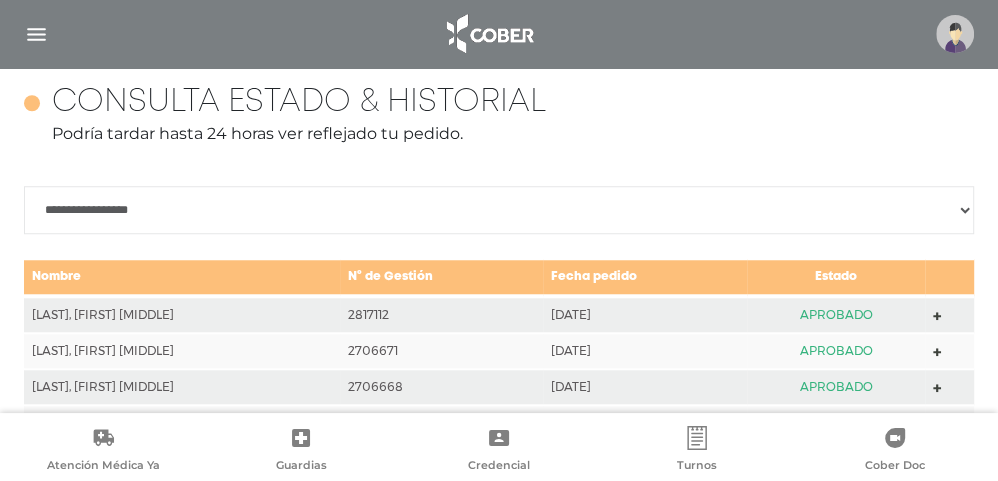 click on "**********" at bounding box center (499, 210) 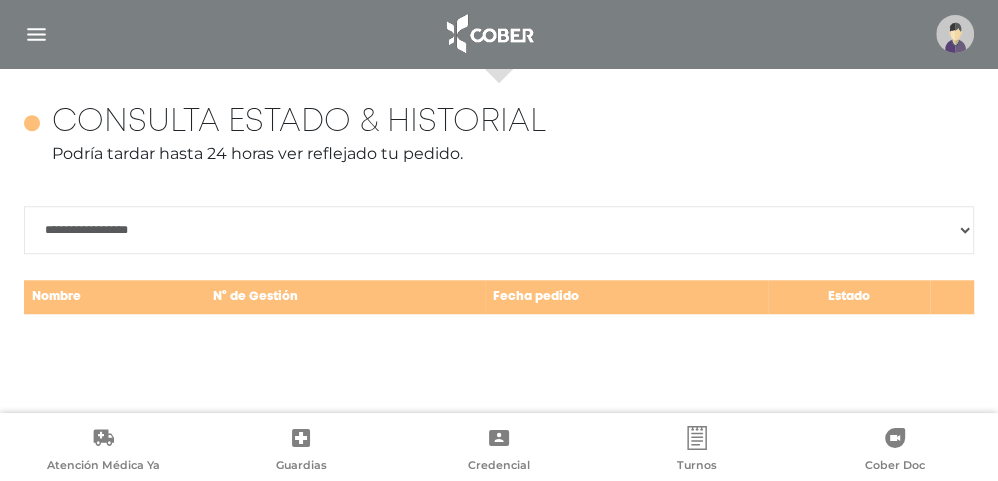 scroll, scrollTop: 868, scrollLeft: 0, axis: vertical 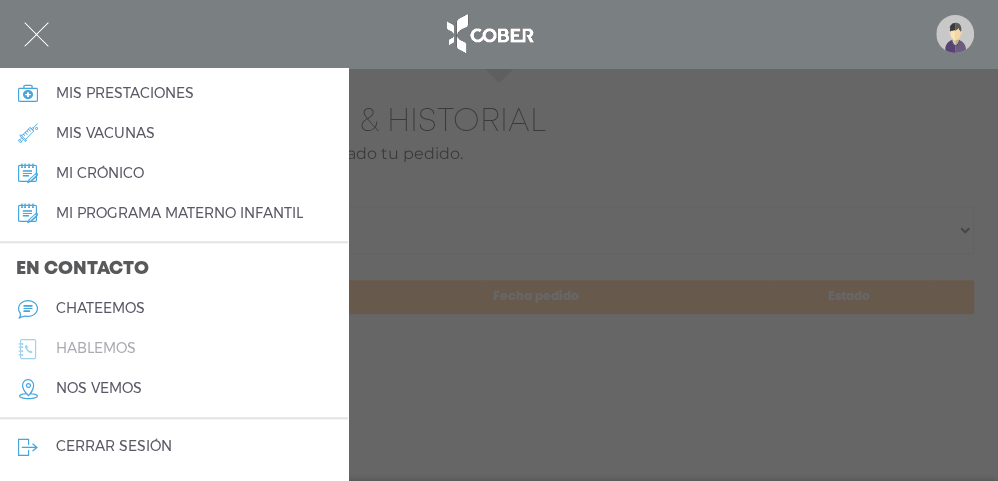 click on "hablemos" at bounding box center [96, 348] 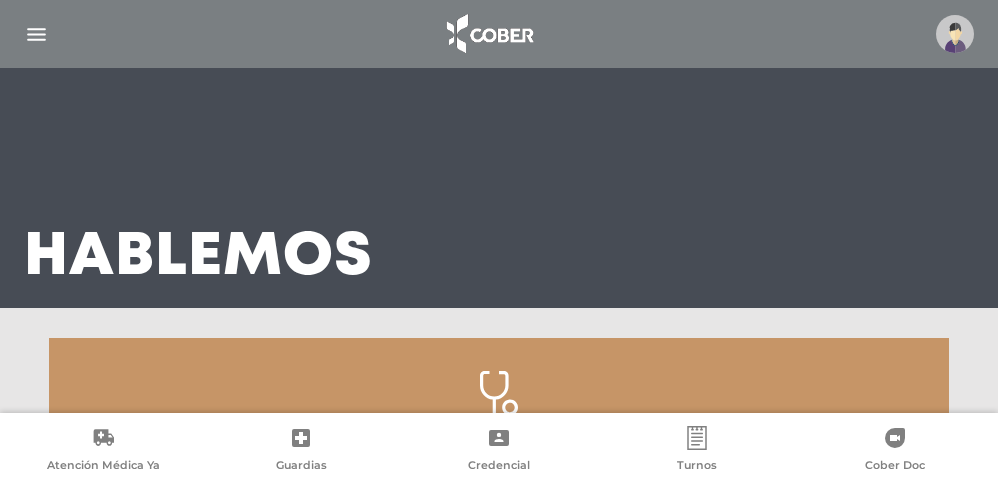 scroll, scrollTop: 0, scrollLeft: 0, axis: both 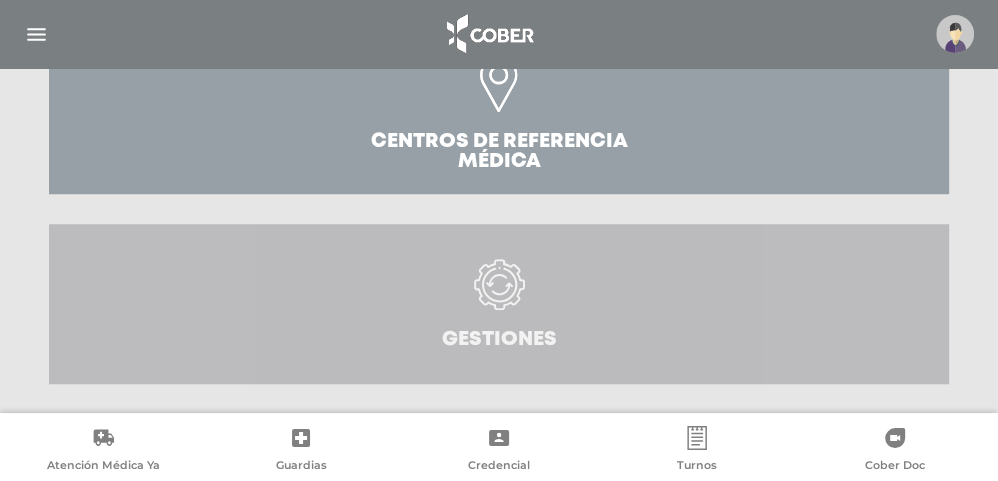 click 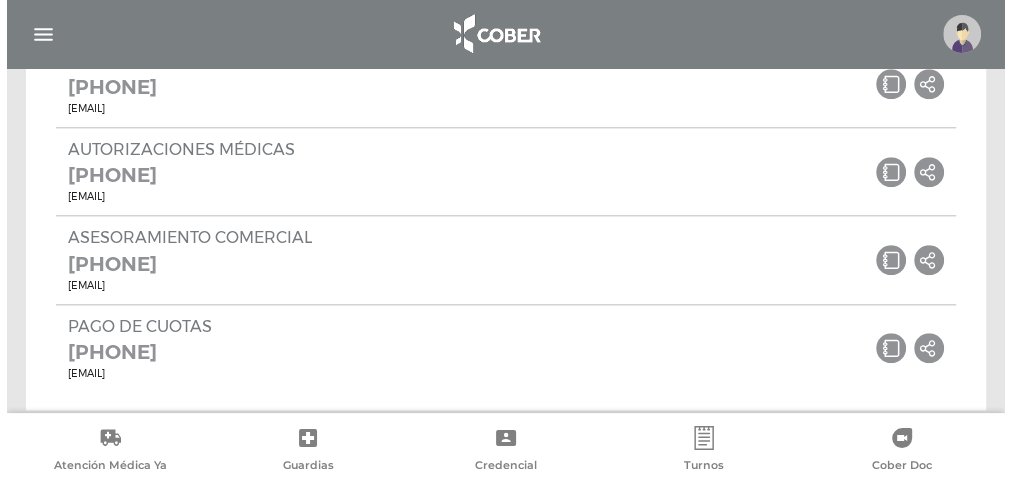scroll, scrollTop: 1174, scrollLeft: 0, axis: vertical 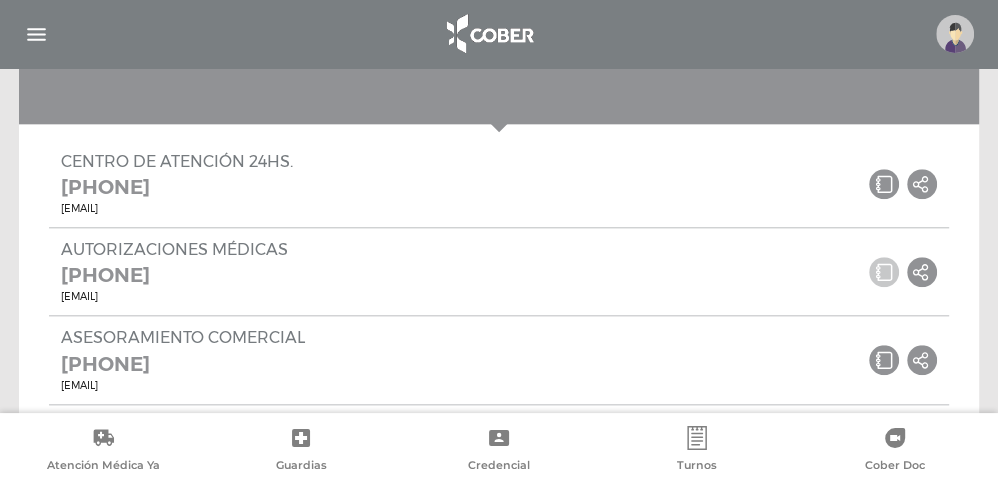 click 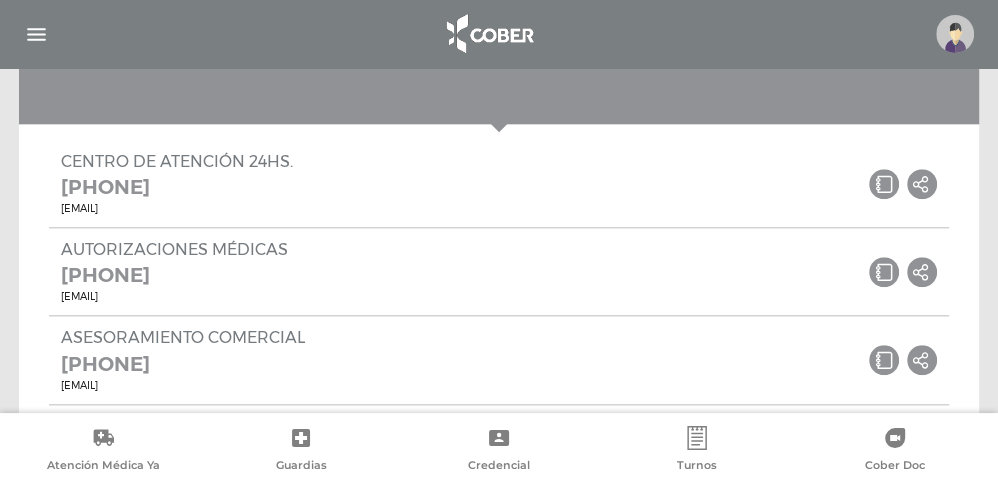 click 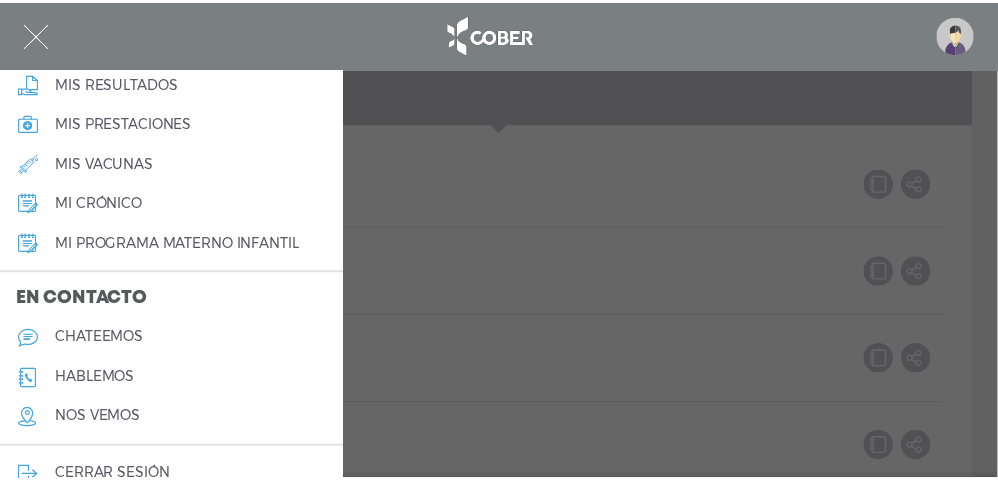 scroll, scrollTop: 1060, scrollLeft: 0, axis: vertical 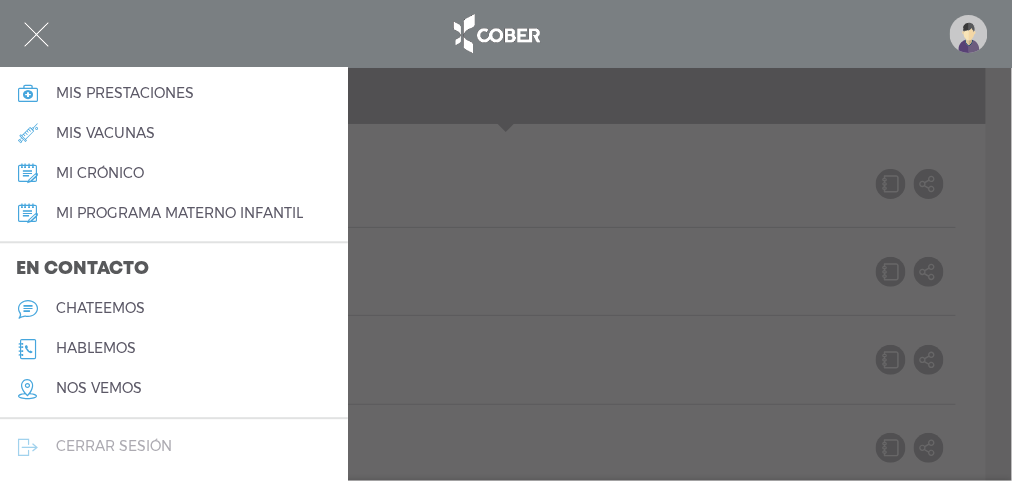 click on "cerrar sesión" at bounding box center (114, 446) 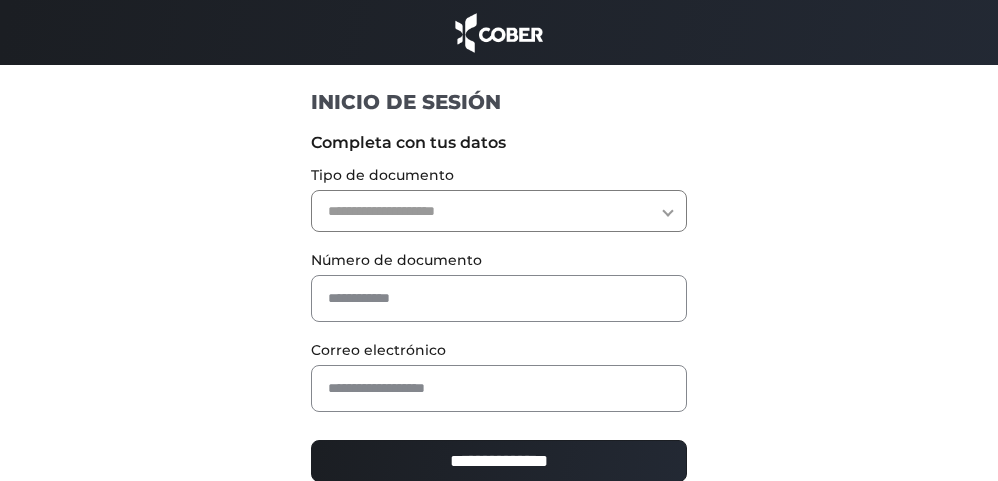 scroll, scrollTop: 0, scrollLeft: 0, axis: both 